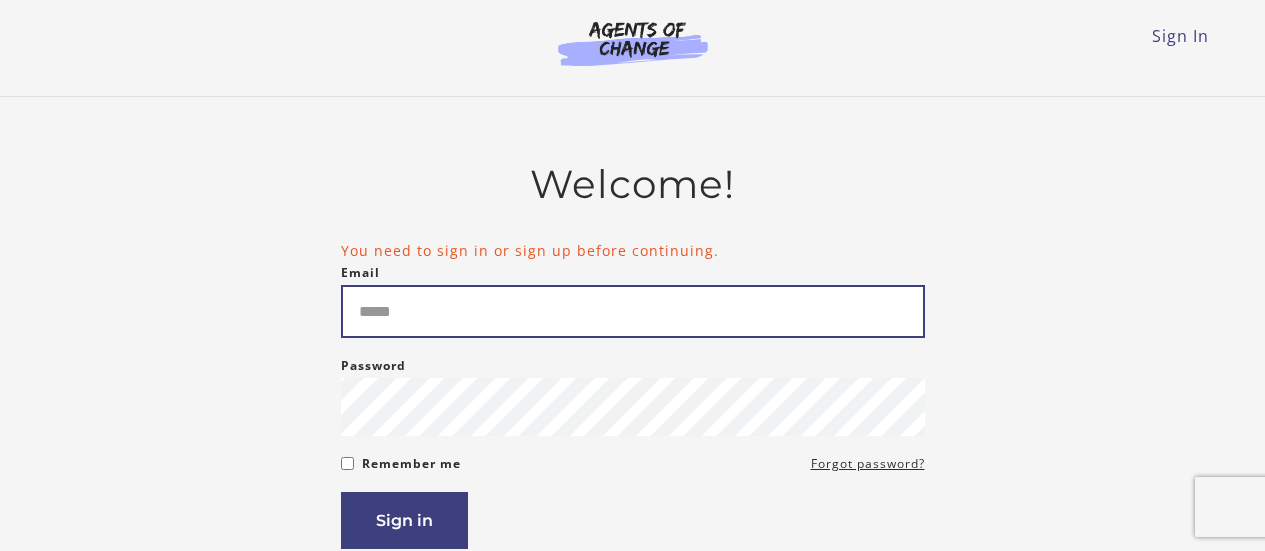 scroll, scrollTop: 0, scrollLeft: 0, axis: both 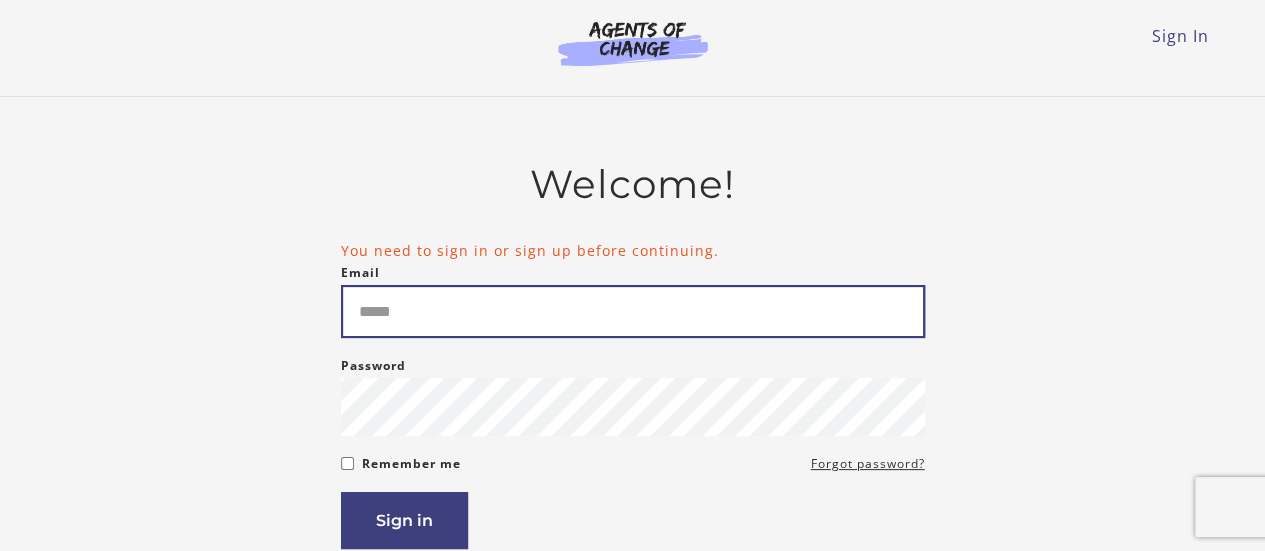click on "Email" at bounding box center (633, 311) 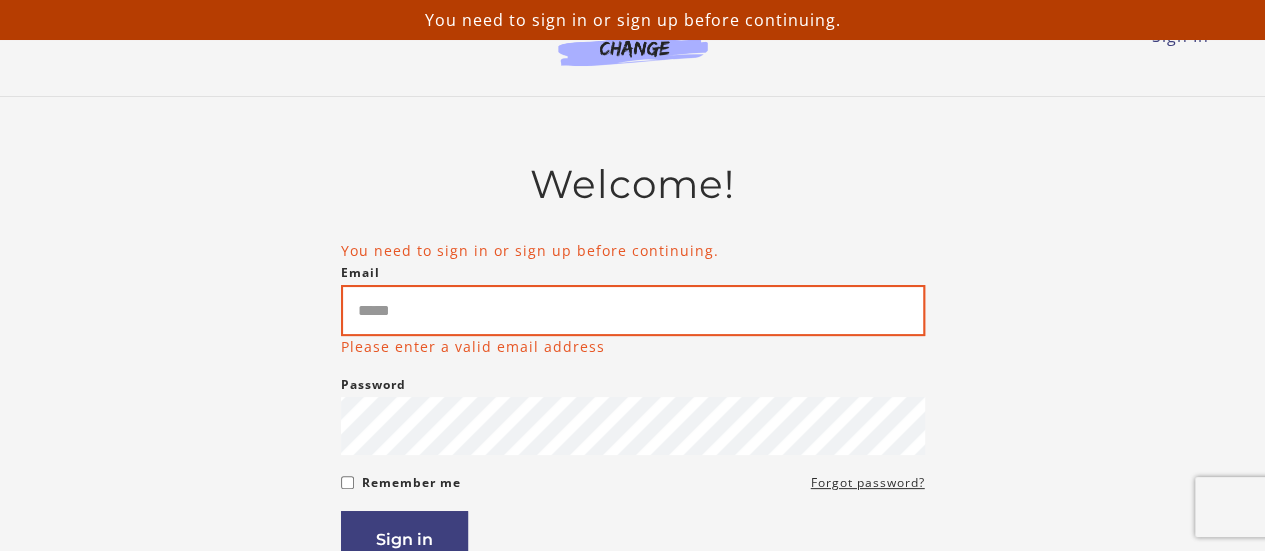 click on "Email" at bounding box center (633, 310) 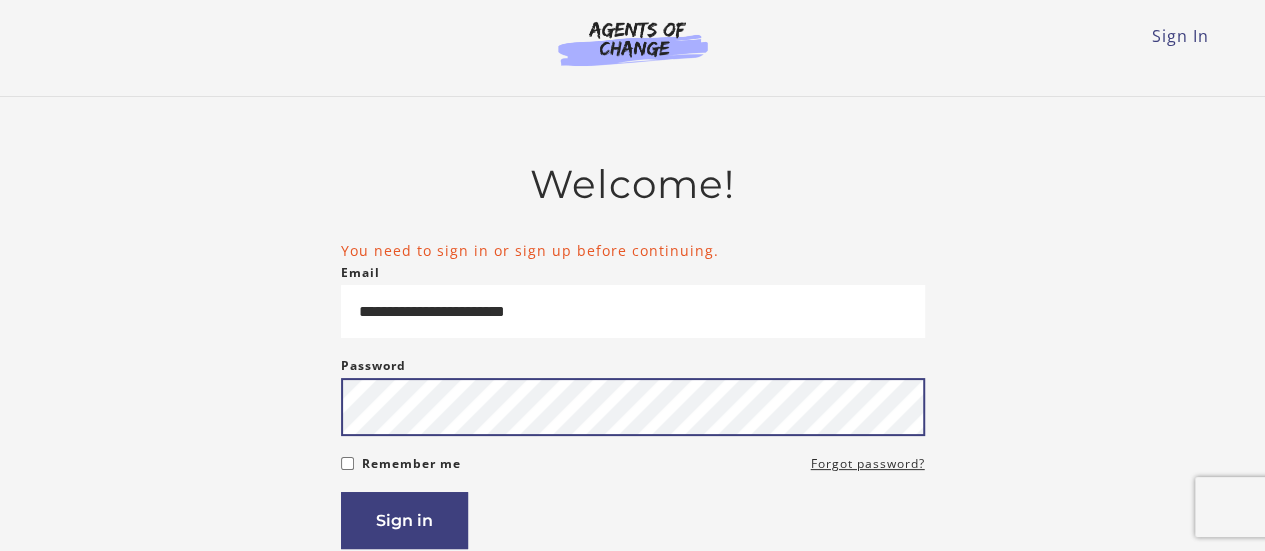 click on "Sign in" at bounding box center [404, 520] 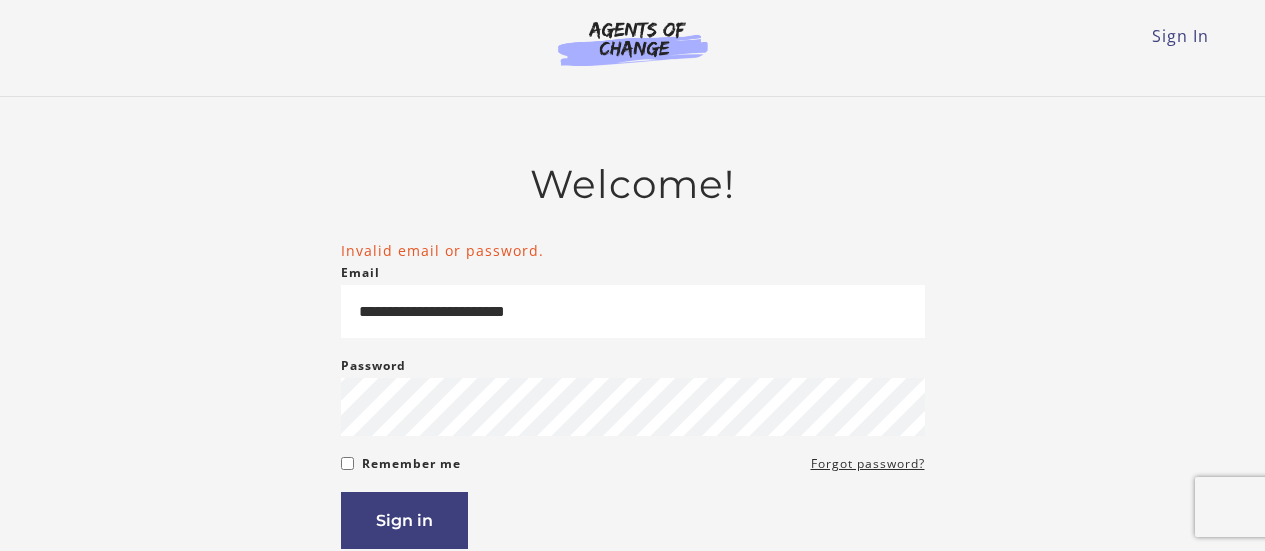 scroll, scrollTop: 0, scrollLeft: 0, axis: both 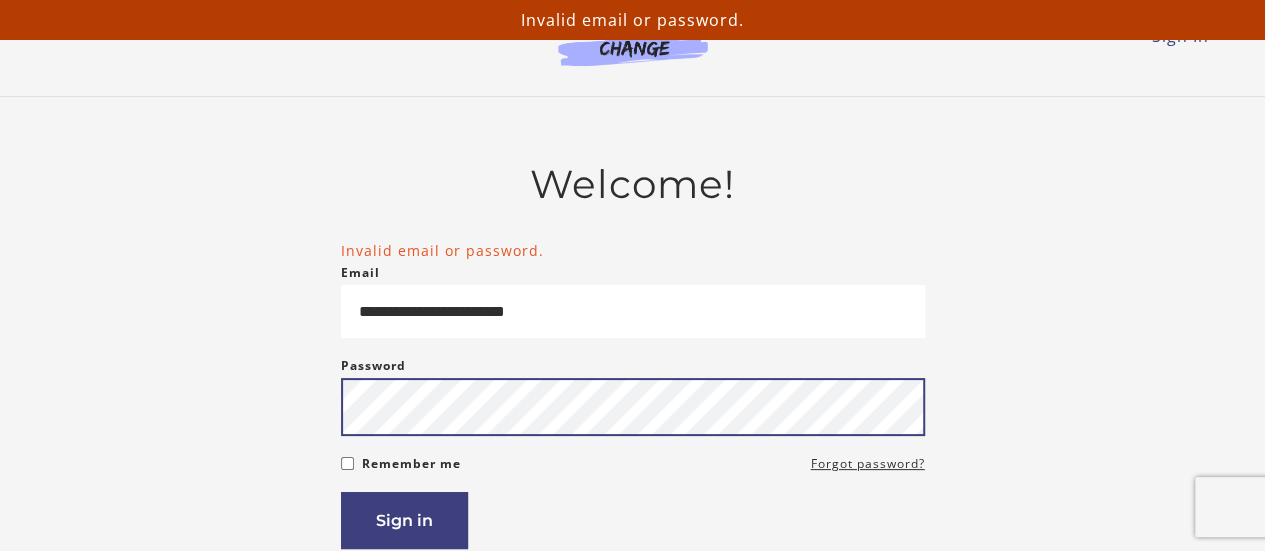 click on "Sign in" at bounding box center [404, 520] 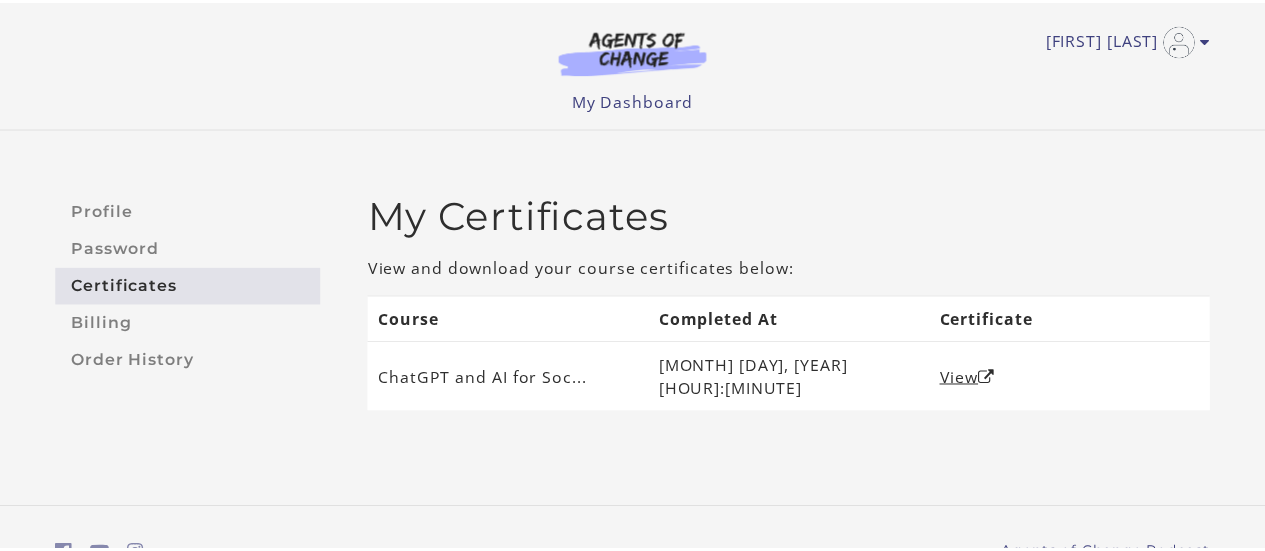 scroll, scrollTop: 0, scrollLeft: 0, axis: both 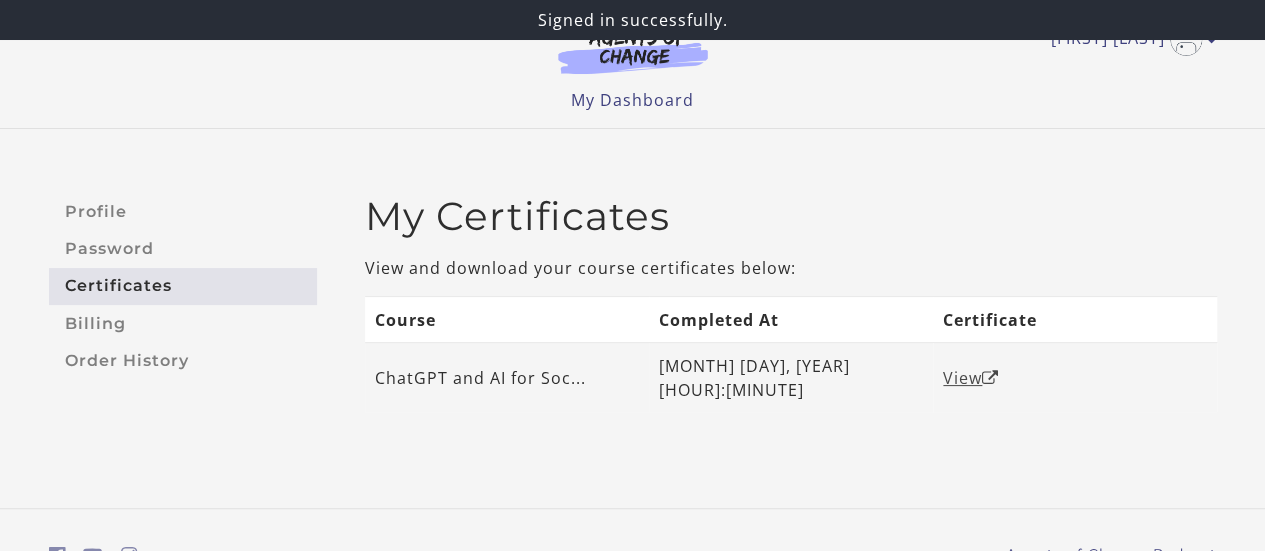 click on "View" at bounding box center [971, 378] 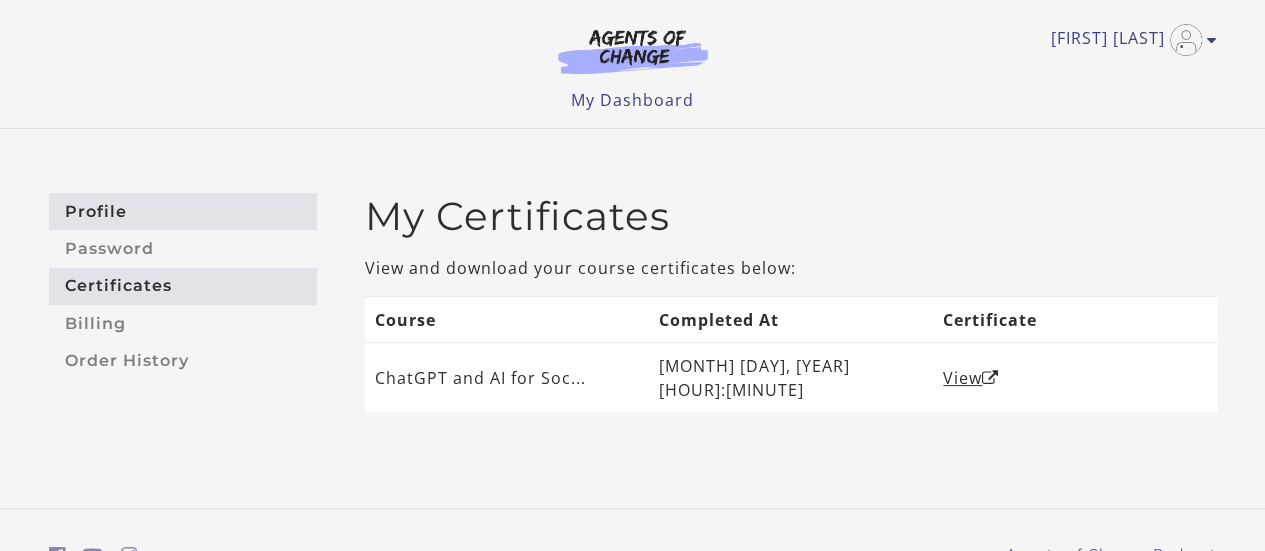 click on "Profile" at bounding box center (183, 211) 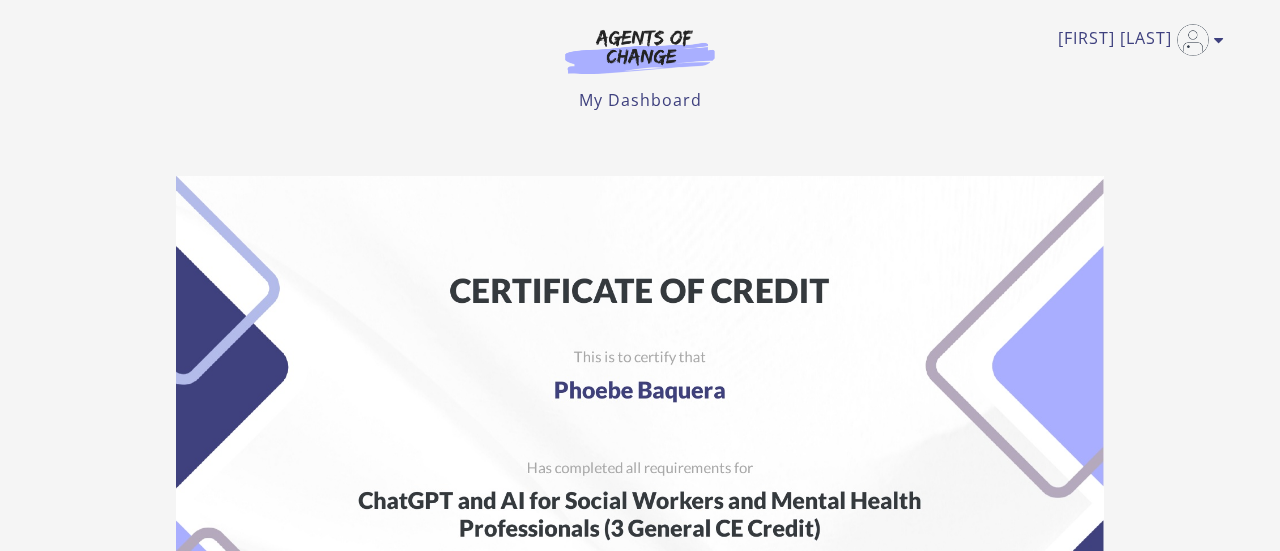 scroll, scrollTop: 0, scrollLeft: 0, axis: both 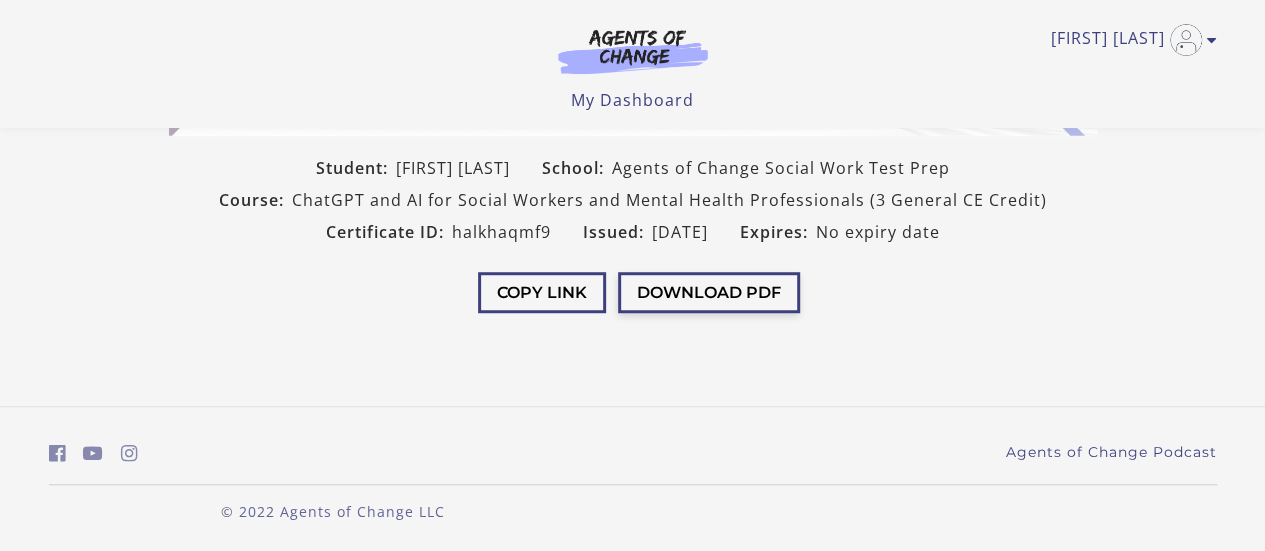 click on "Download PDF" at bounding box center [709, 292] 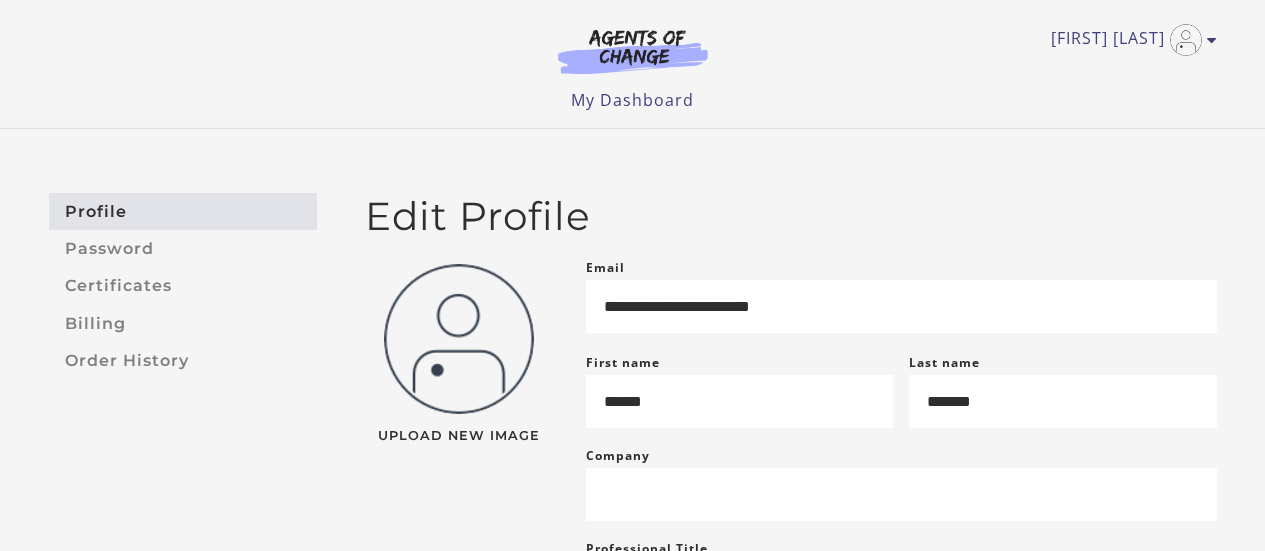 scroll, scrollTop: 0, scrollLeft: 0, axis: both 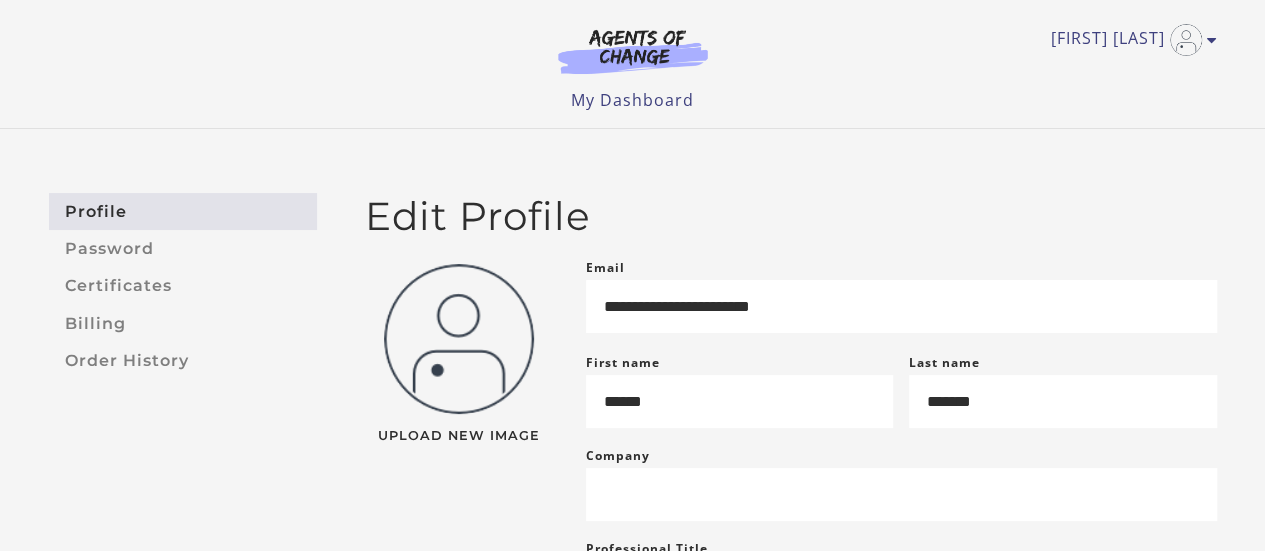 click at bounding box center [633, 51] 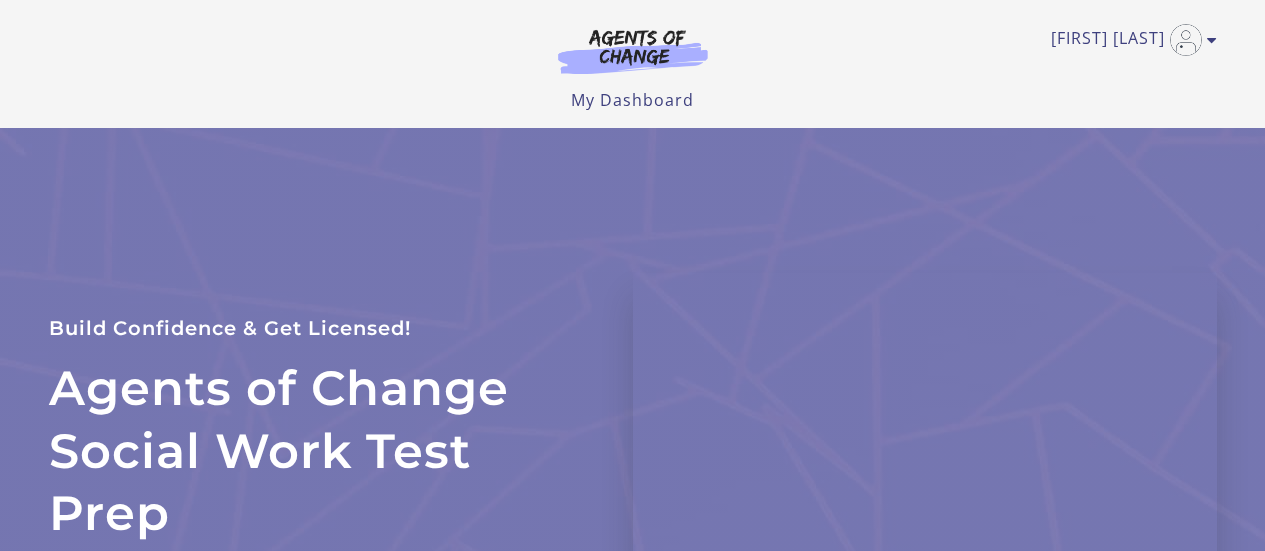 scroll, scrollTop: 0, scrollLeft: 0, axis: both 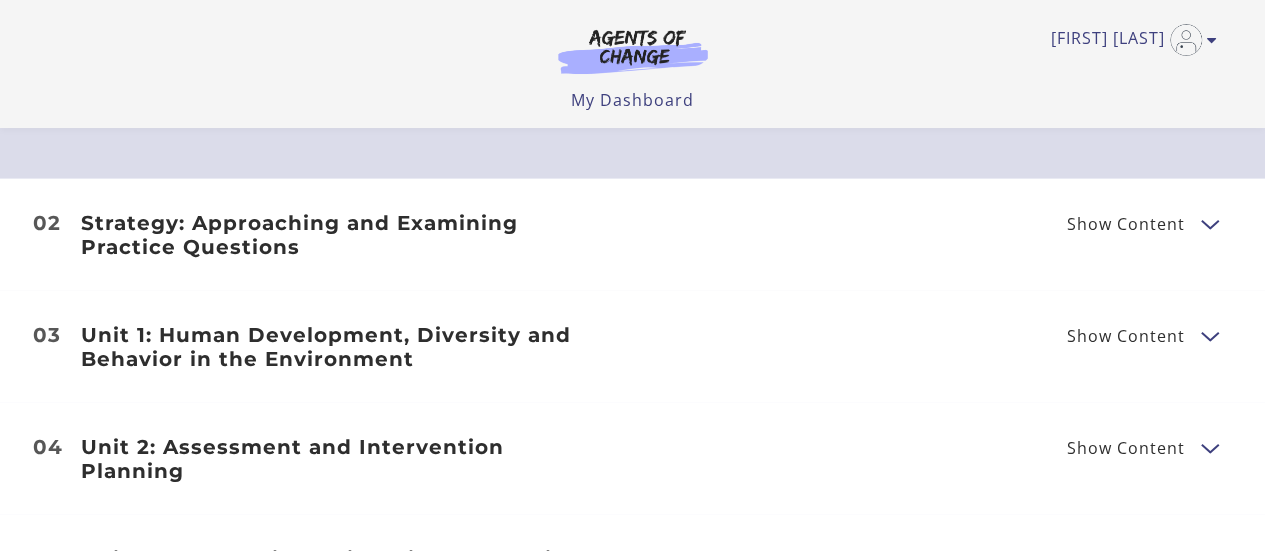 click on "Show Content" at bounding box center [1134, 335] 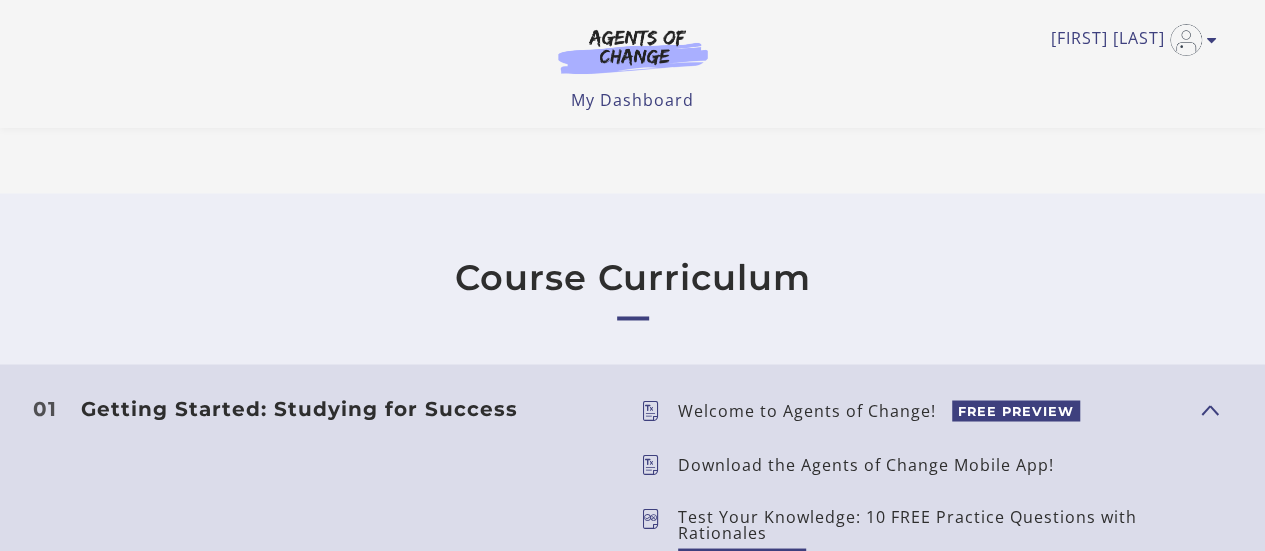 scroll, scrollTop: 1500, scrollLeft: 0, axis: vertical 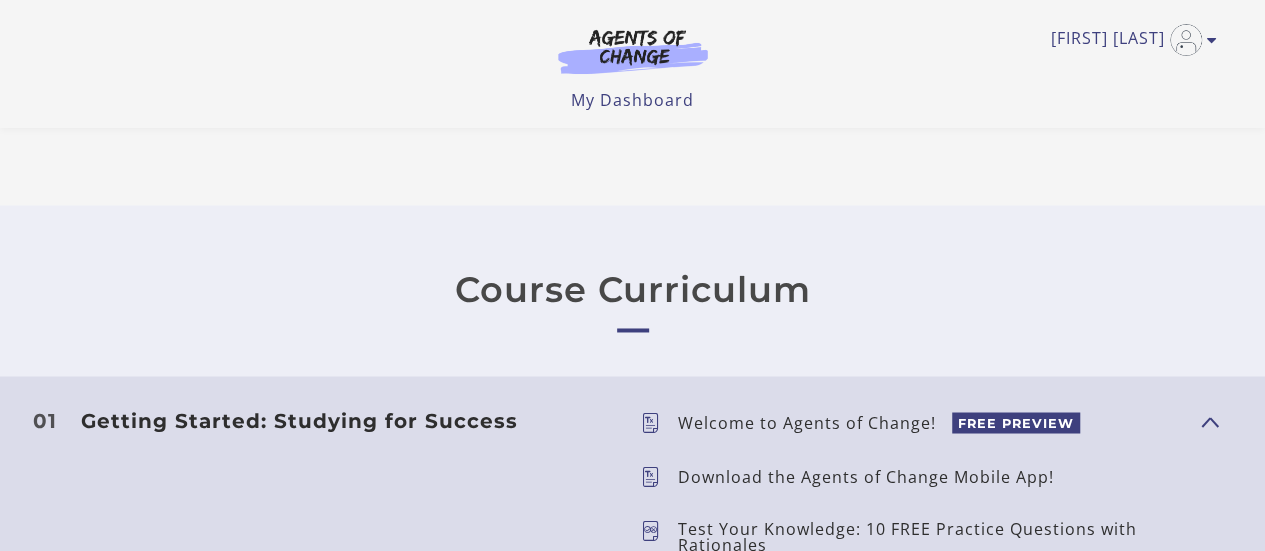 click on "Course Curriculum" at bounding box center (633, 290) 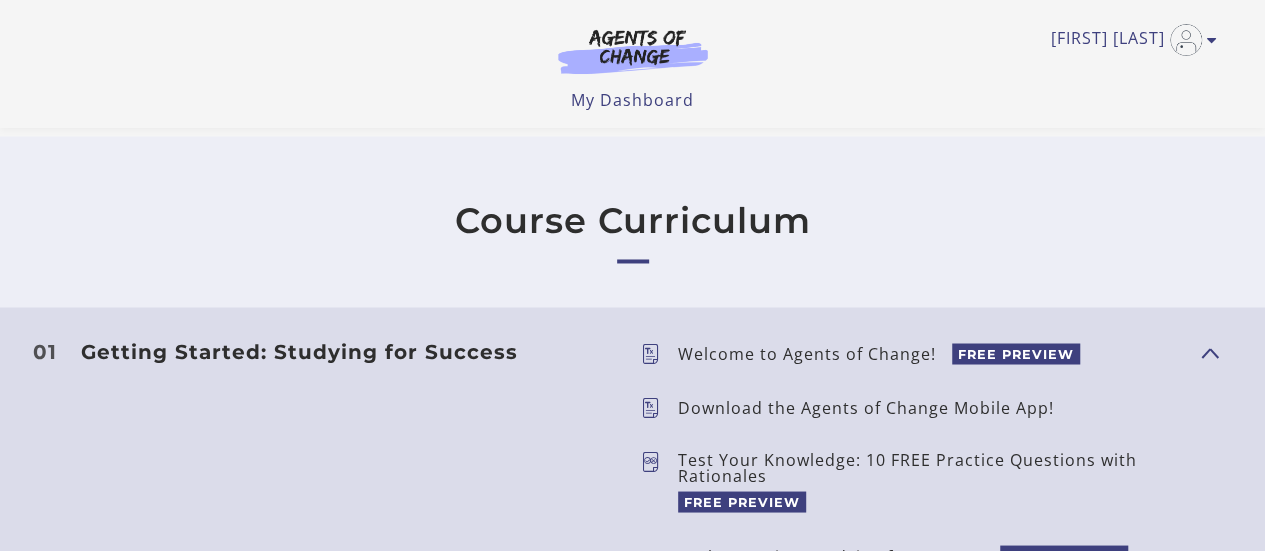 scroll, scrollTop: 1600, scrollLeft: 0, axis: vertical 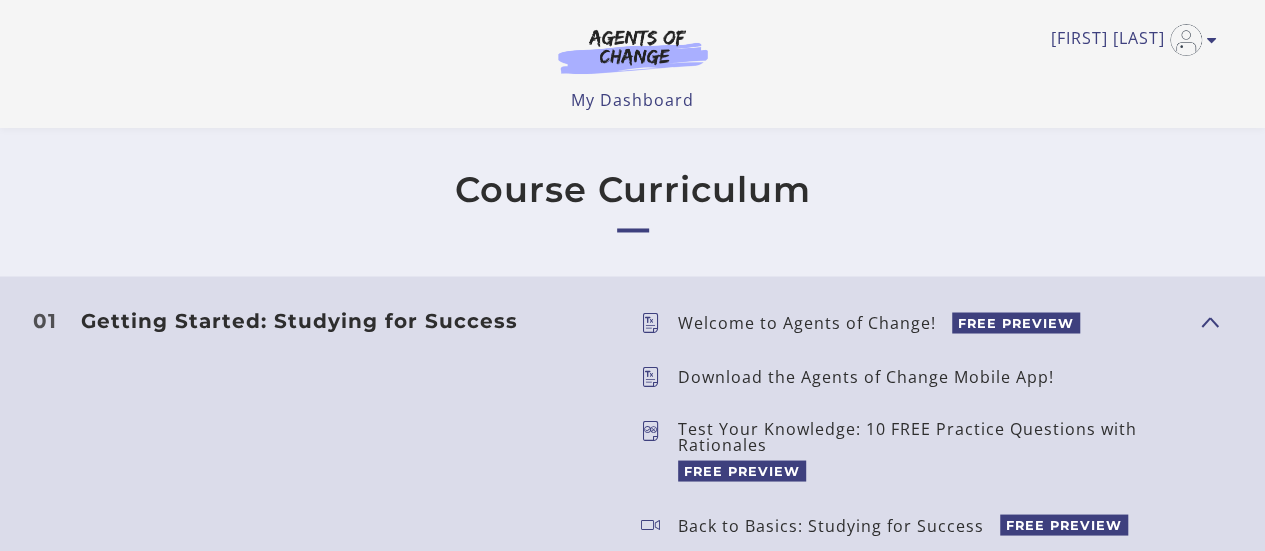 click on "Getting Started: Studying for Success
Show Content
Welcome to Agents of Change!
FREE PREVIEW
Download the Agents of Change Mobile App!" at bounding box center [633, 678] 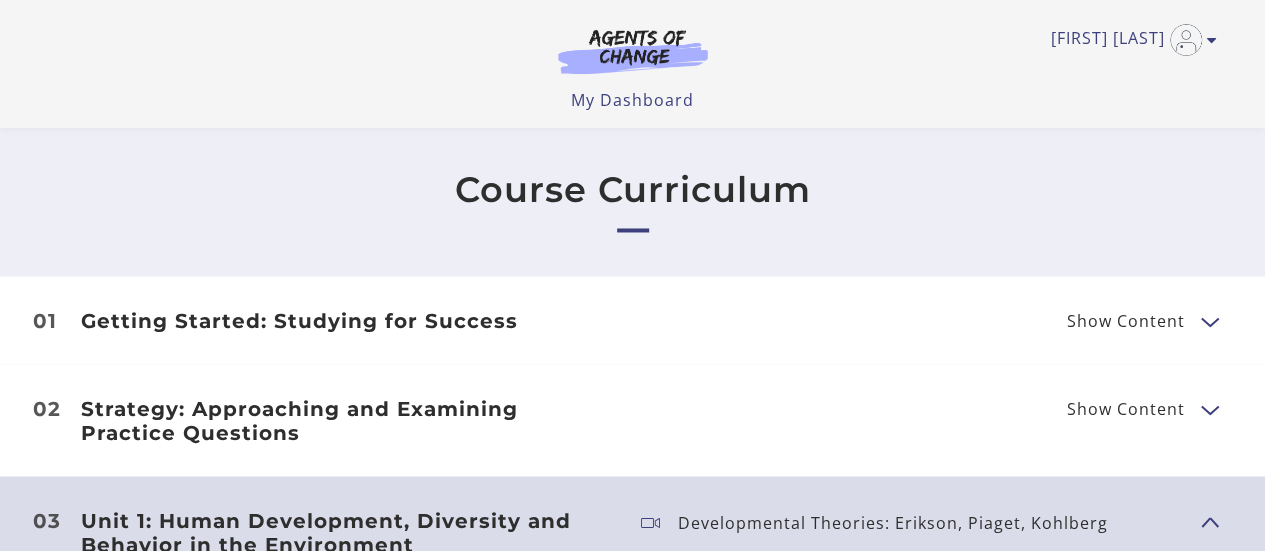 click at bounding box center (1209, 520) 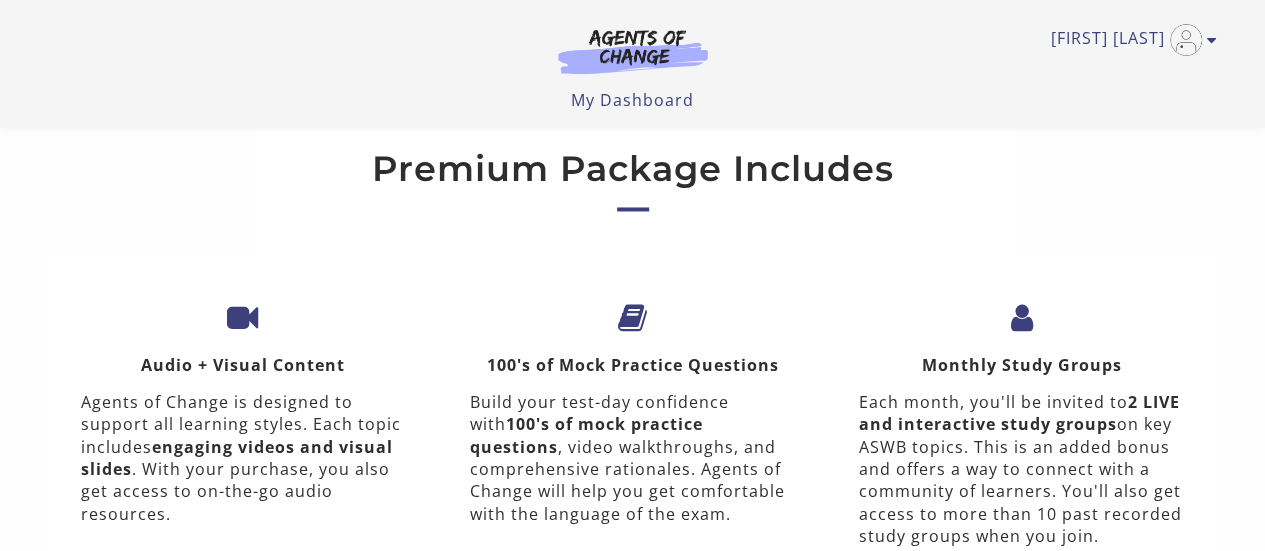 scroll, scrollTop: 5400, scrollLeft: 0, axis: vertical 